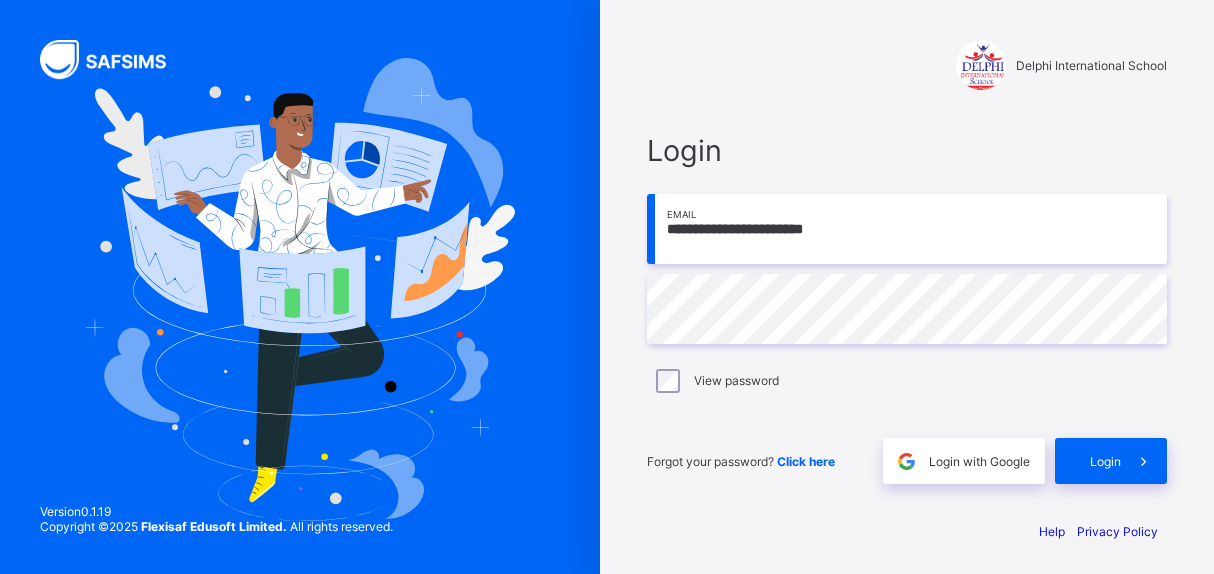 scroll, scrollTop: 0, scrollLeft: 0, axis: both 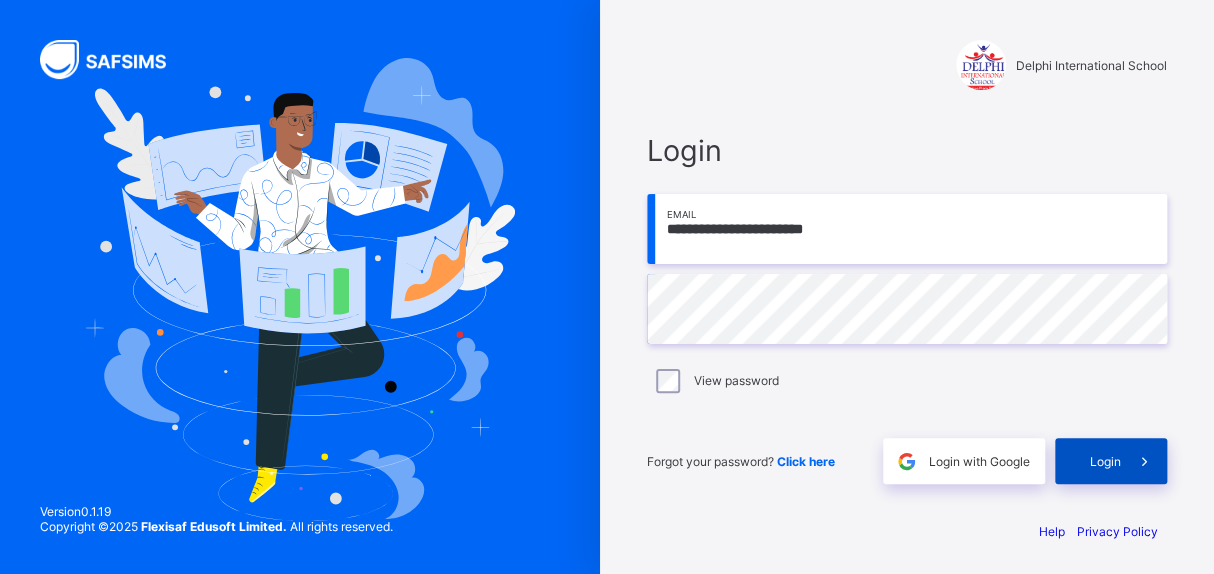 click on "Login" at bounding box center [1111, 461] 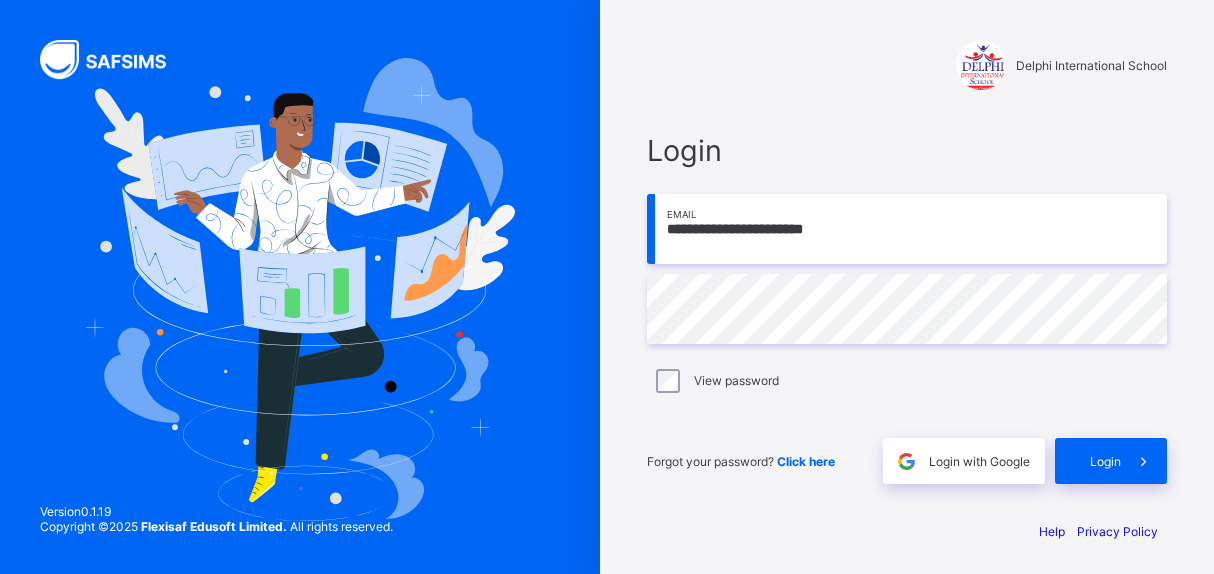 scroll, scrollTop: 0, scrollLeft: 0, axis: both 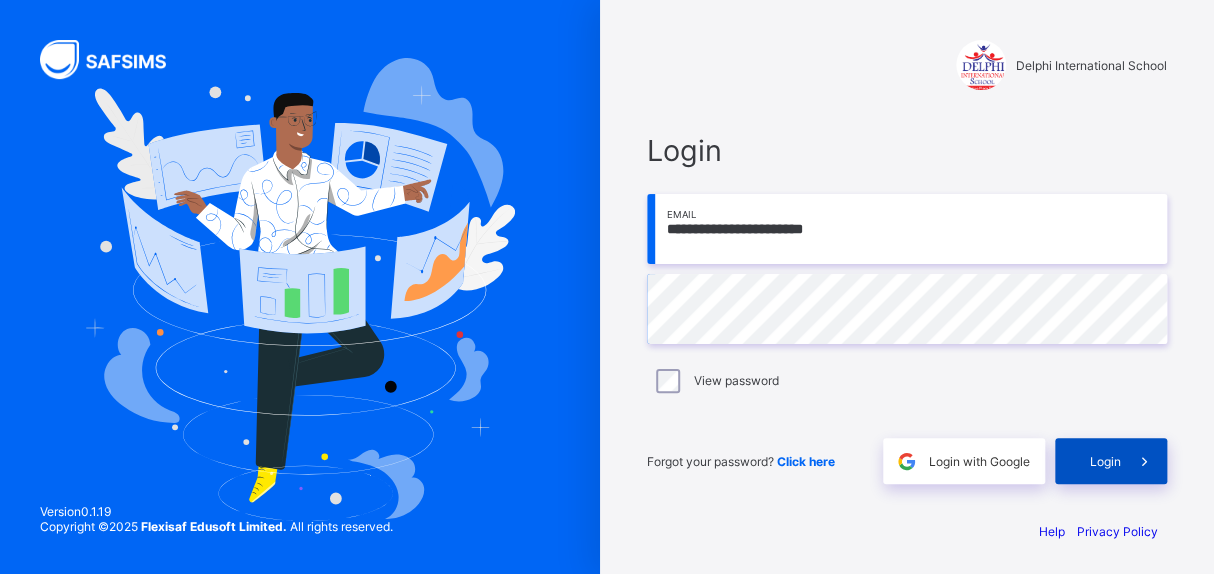 click on "Login" at bounding box center (1111, 461) 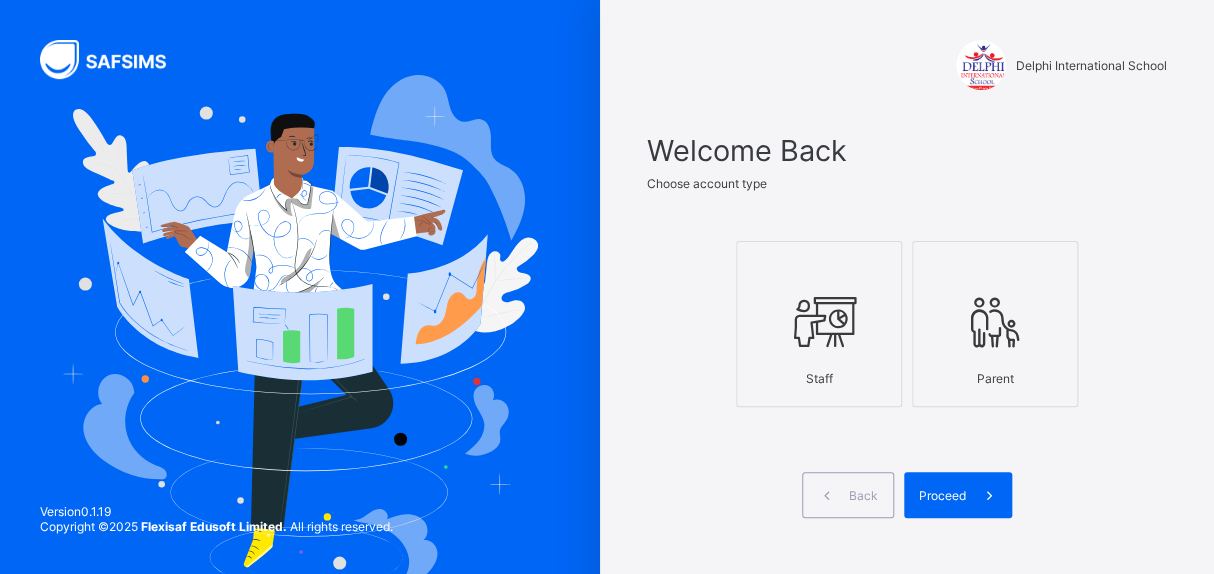 click at bounding box center (907, 457) 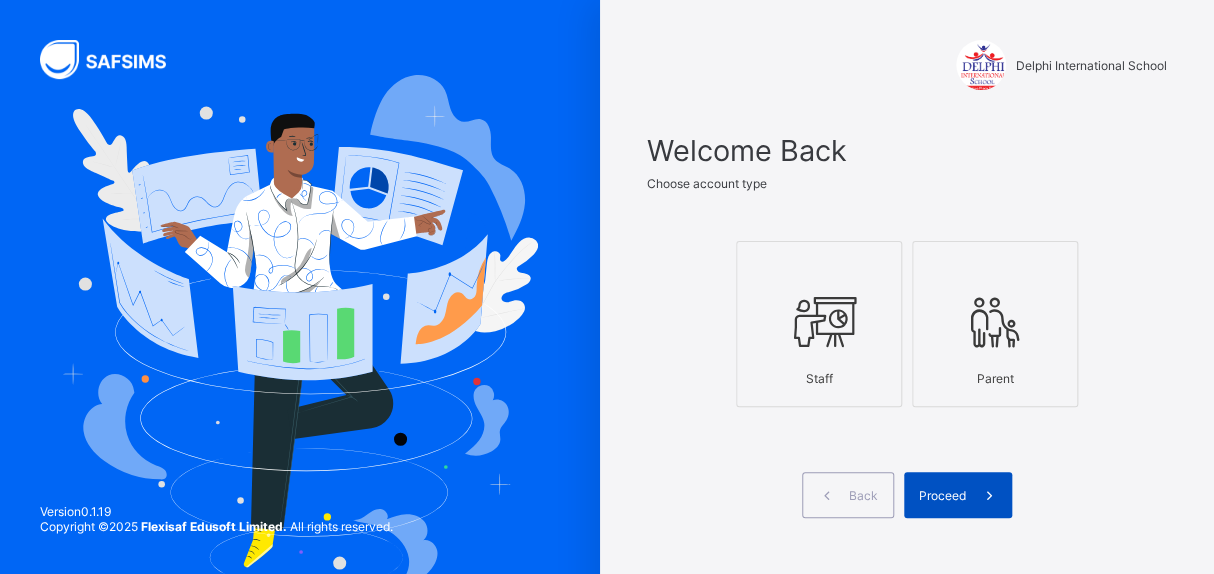 click on "Proceed" at bounding box center [942, 495] 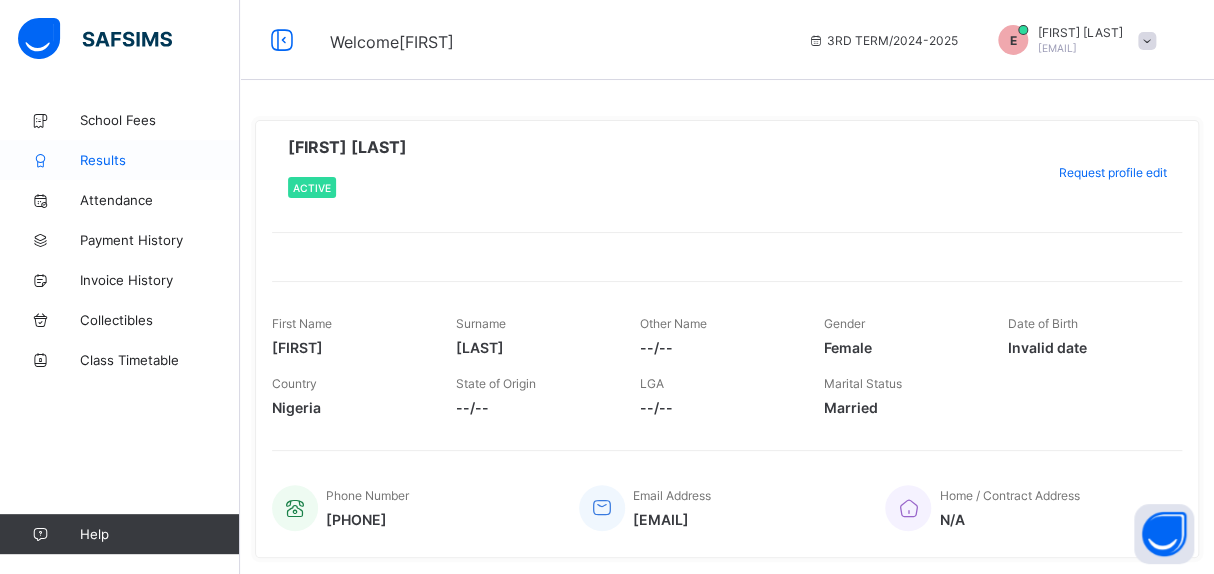 click on "Results" at bounding box center [160, 160] 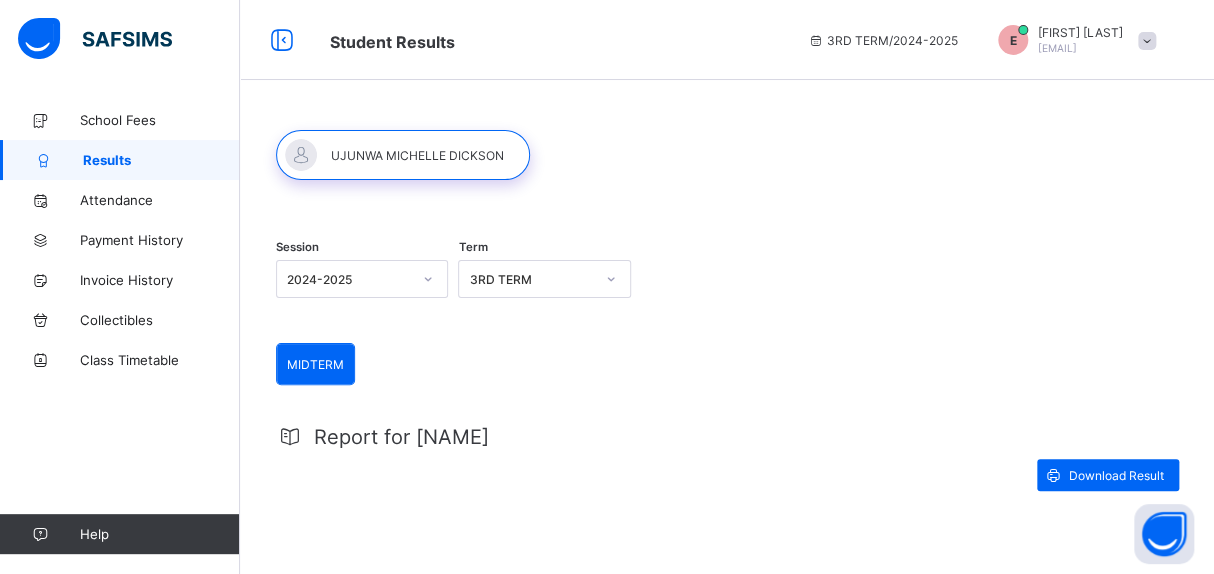 click on "3RD TERM" at bounding box center (531, 279) 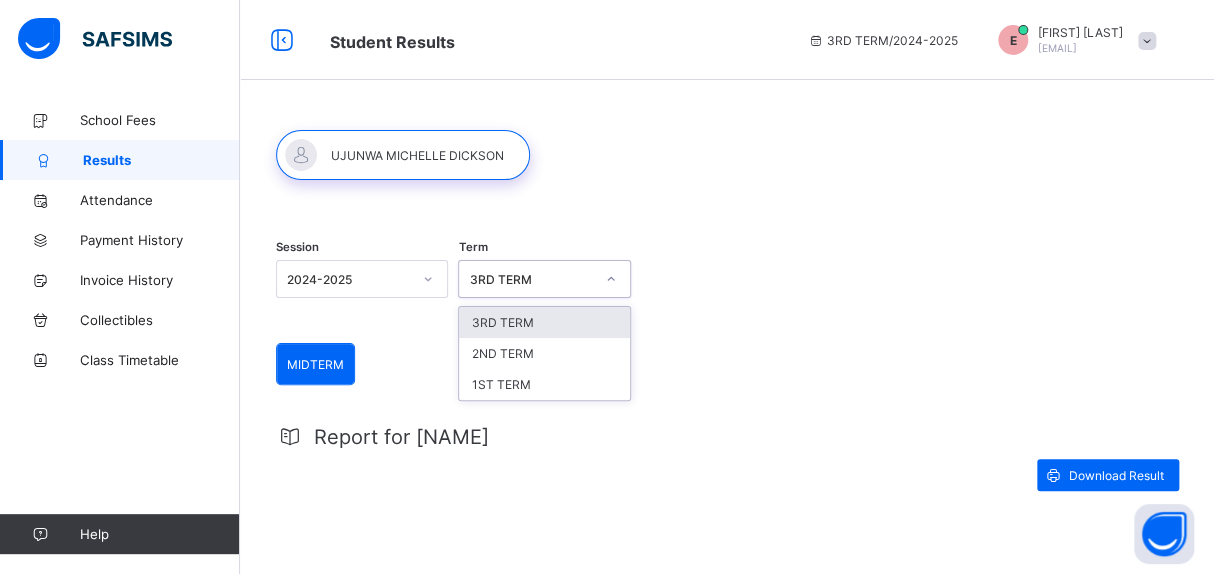 click on "3RD TERM" at bounding box center [544, 322] 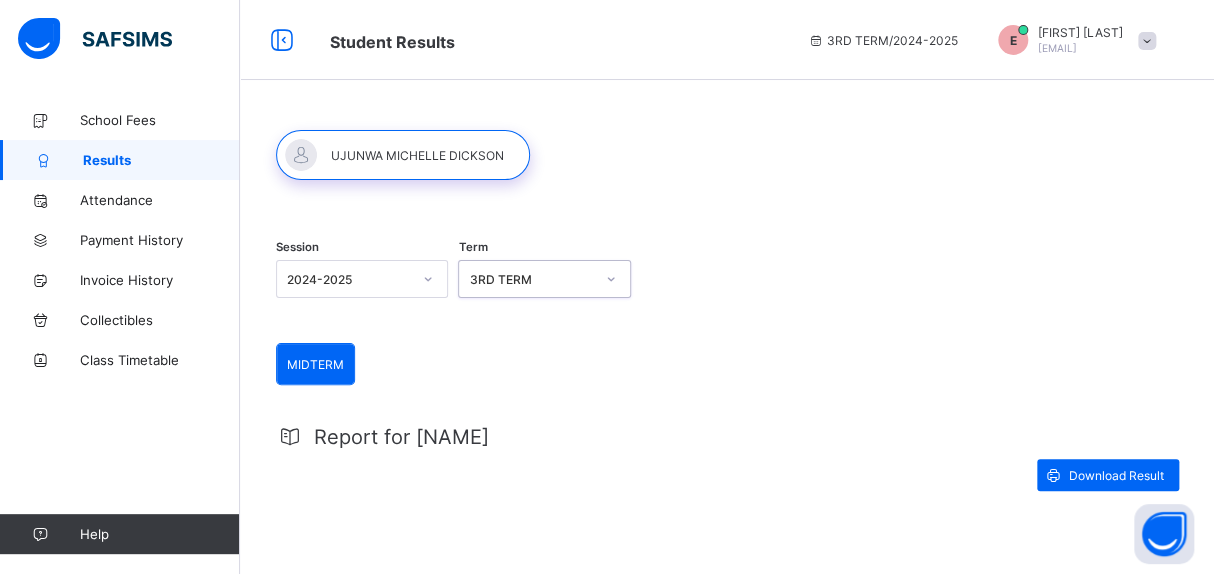 click 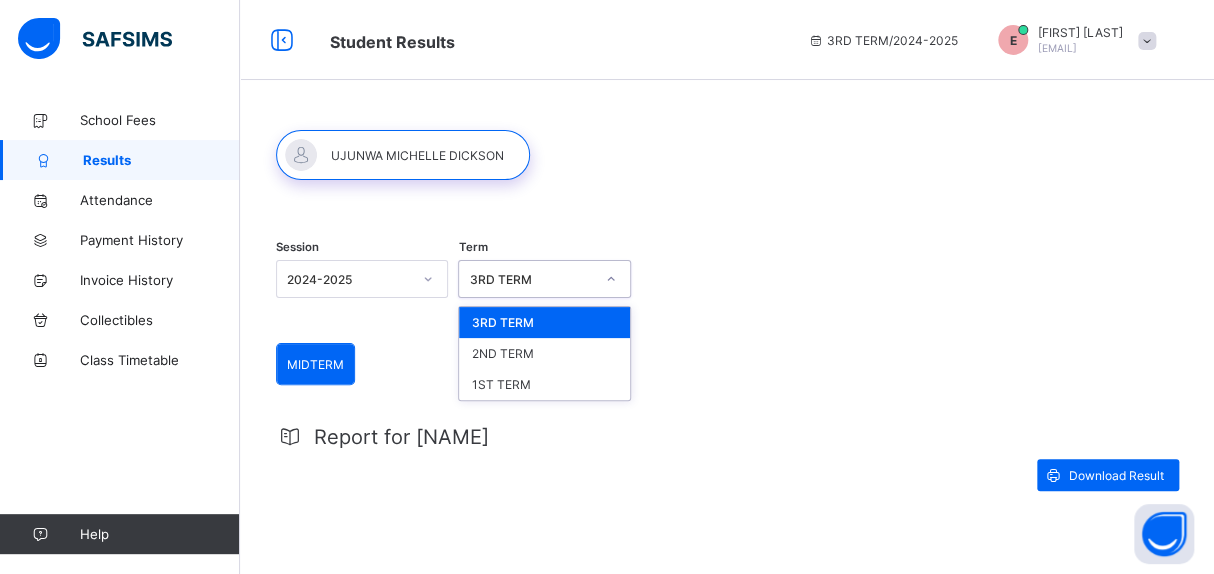 click on "3RD TERM" at bounding box center [544, 322] 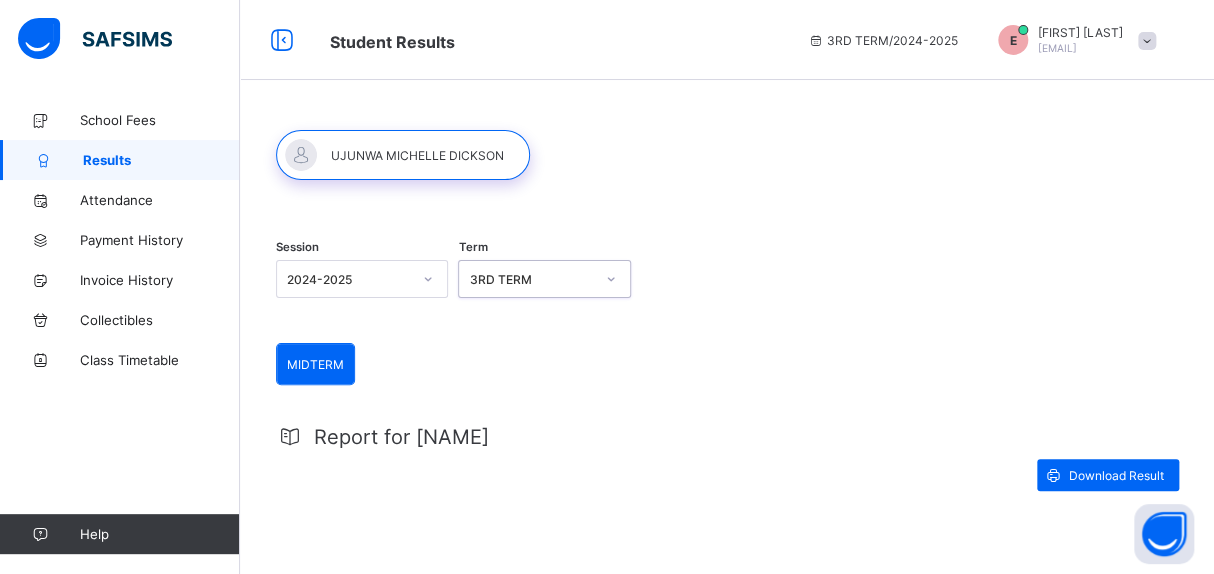 click on "Report for UJUNWA" at bounding box center (401, 437) 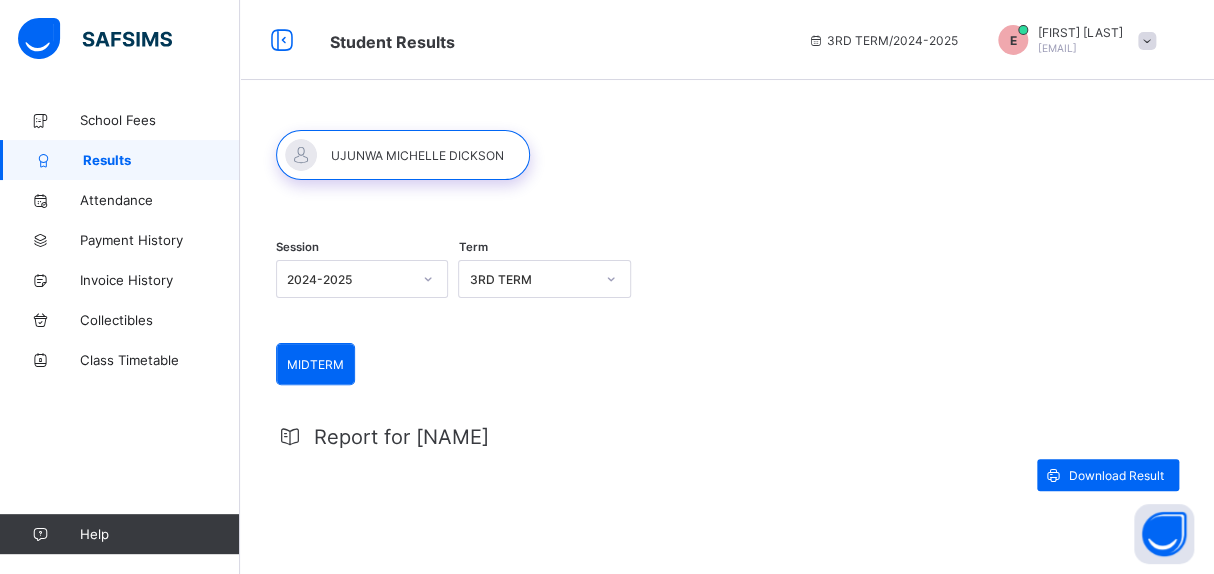 click on "MIDTERM" at bounding box center (315, 364) 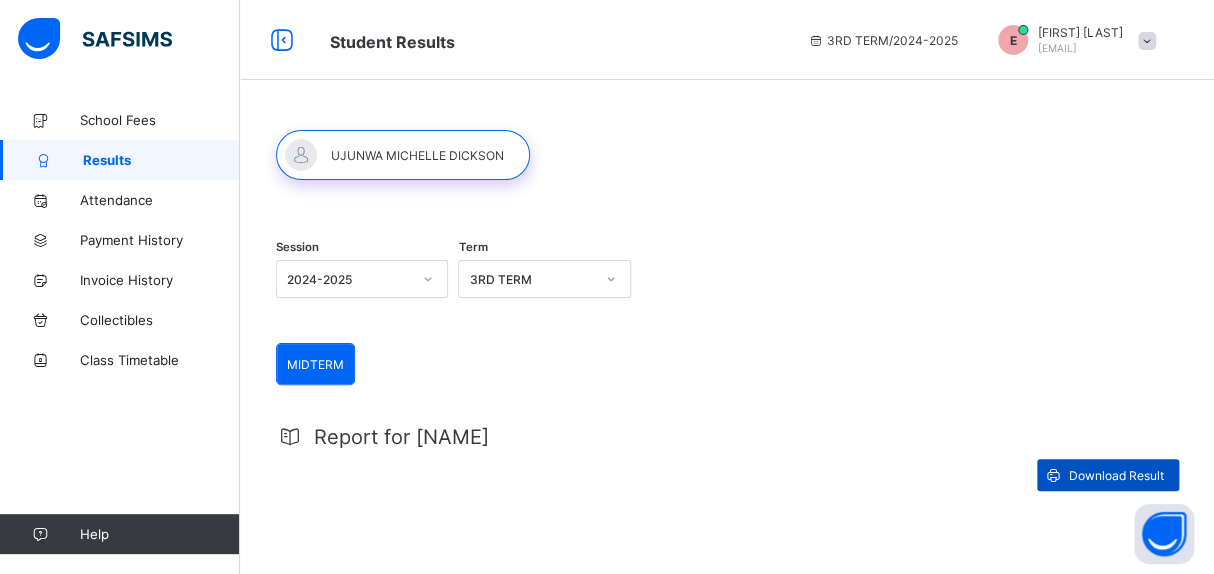 click on "Download Result" at bounding box center (1116, 475) 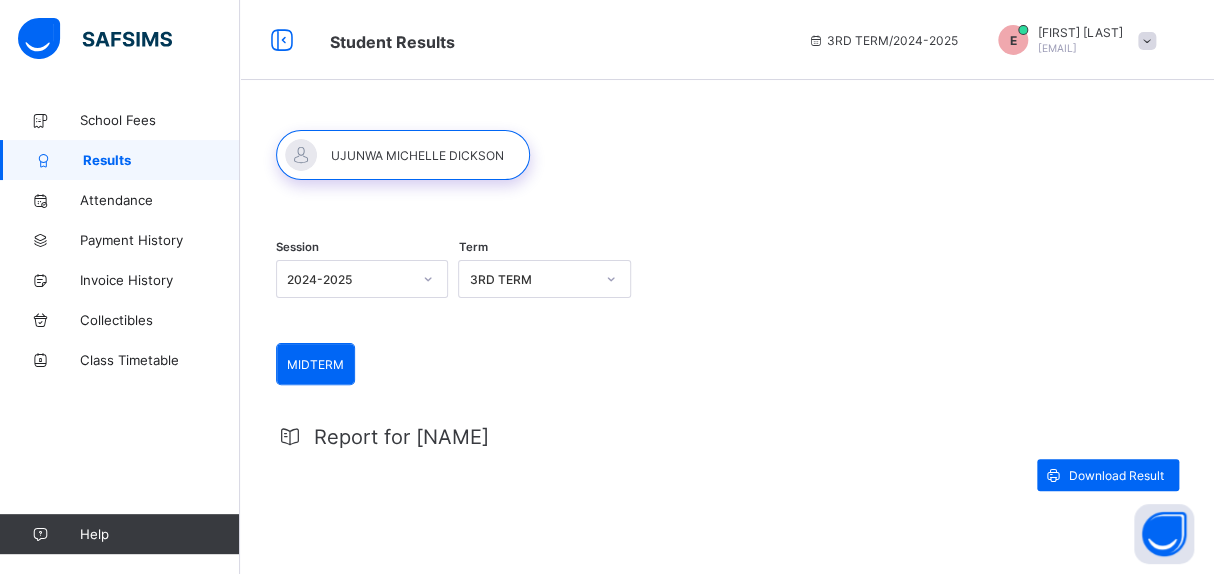 click on "MIDTERM" at bounding box center [315, 364] 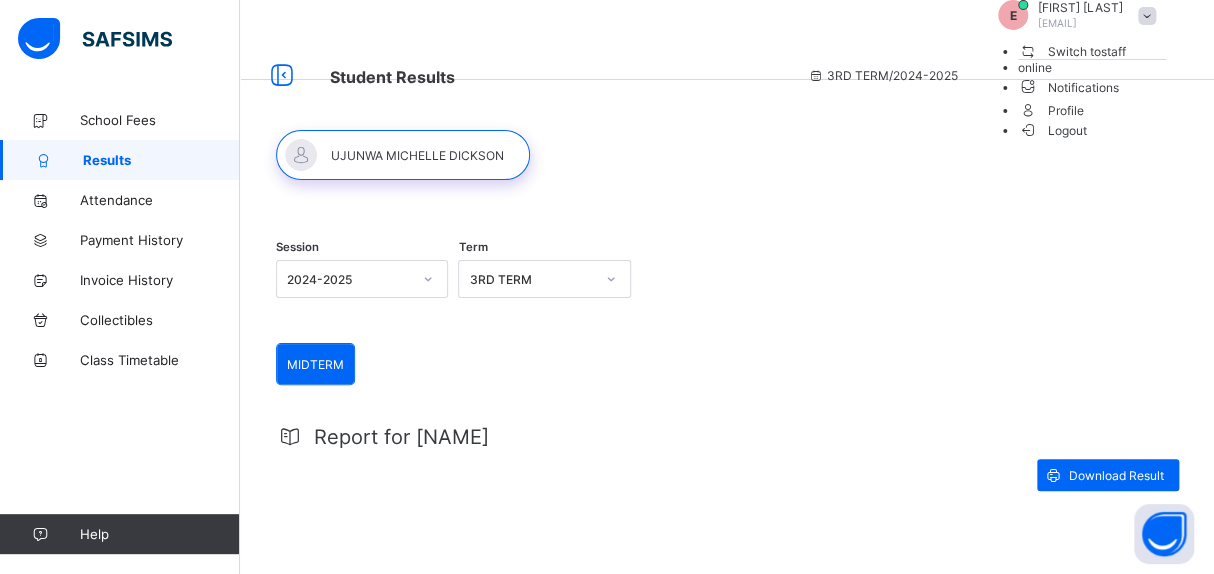 click on "Session 2024-2025 Term 3RD TERM MIDTERM MIDTERM Report for UJUNWA  Download Result" at bounding box center [727, 365] 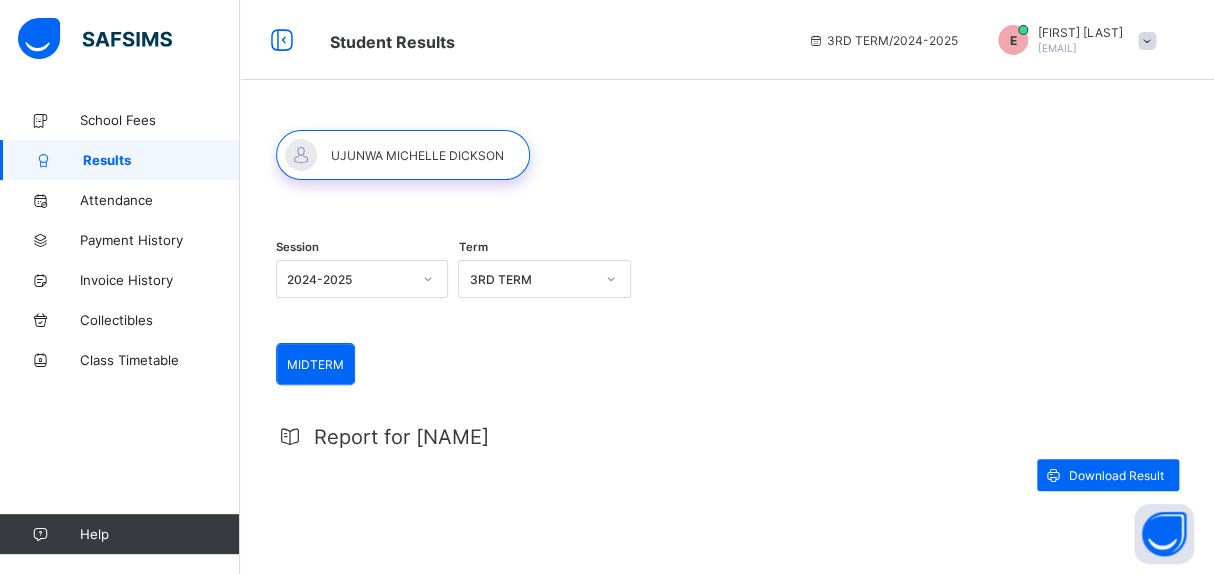 click 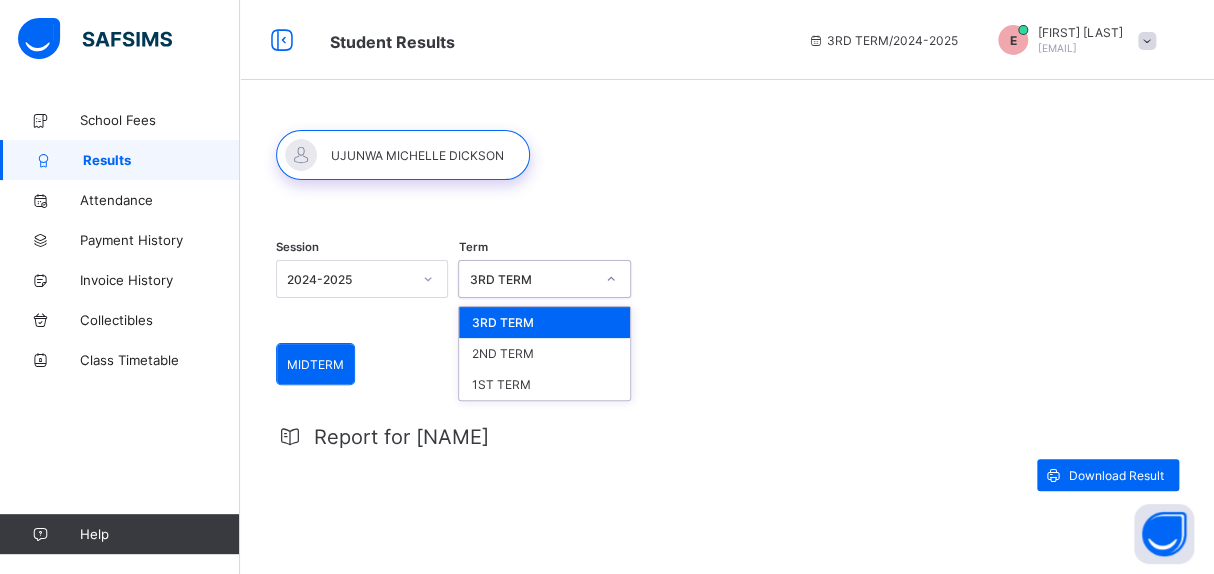 click on "3RD TERM" at bounding box center [544, 322] 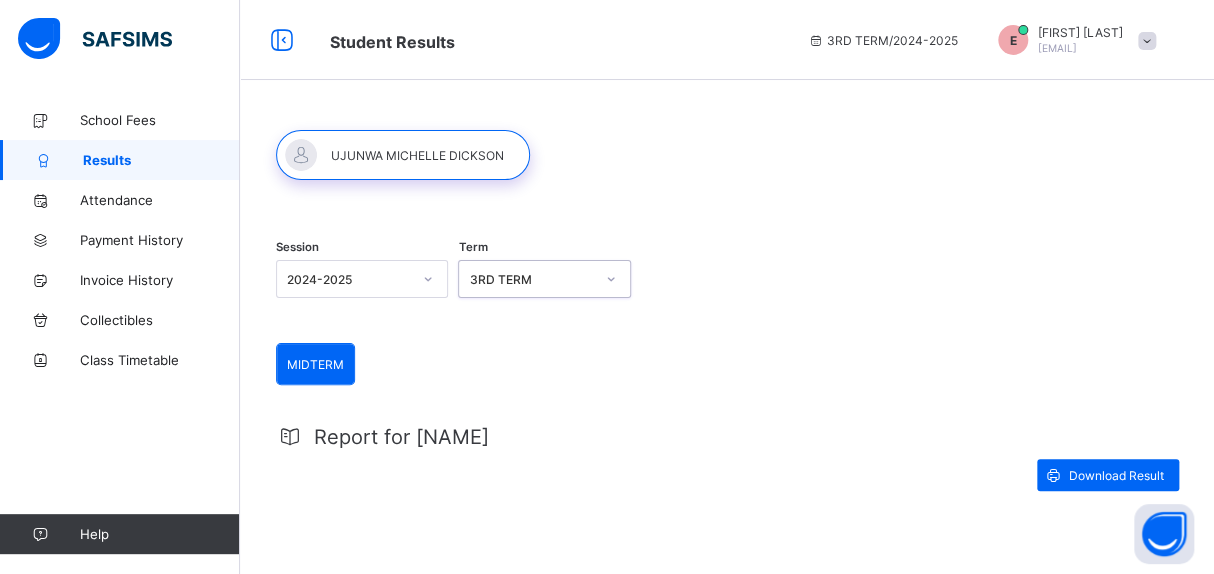 click on "Session 2024-2025 Term   option 3RD TERM, selected.     0 results available. Select is focused ,type to refine list, press Down to open the menu,  3RD TERM" at bounding box center [727, 281] 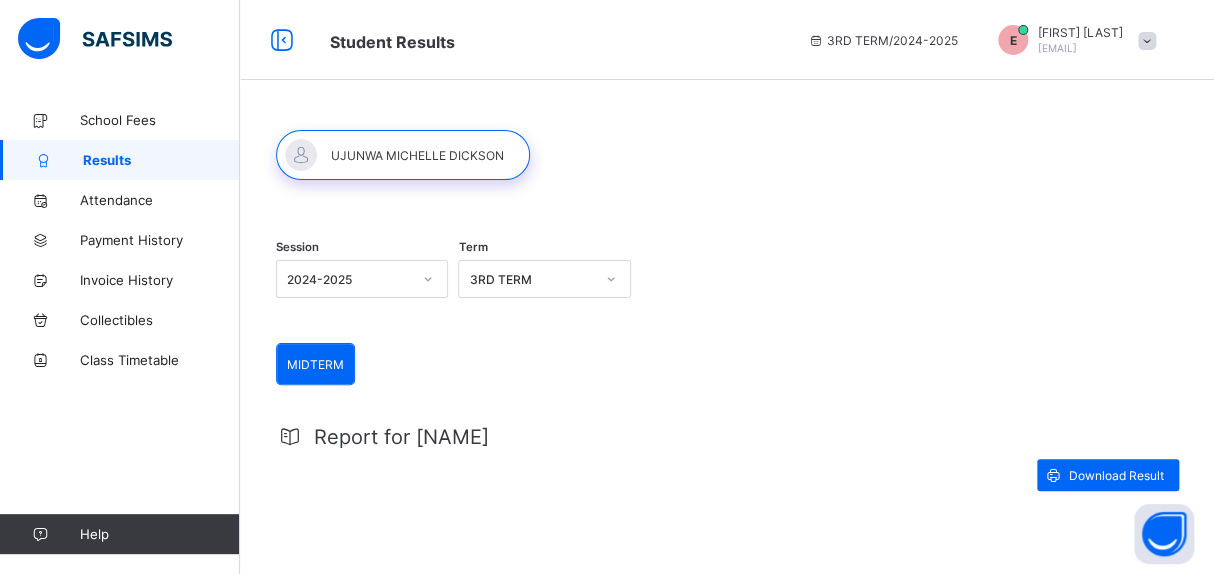 click on "Session 2024-2025 Term 3RD TERM" at bounding box center [727, 281] 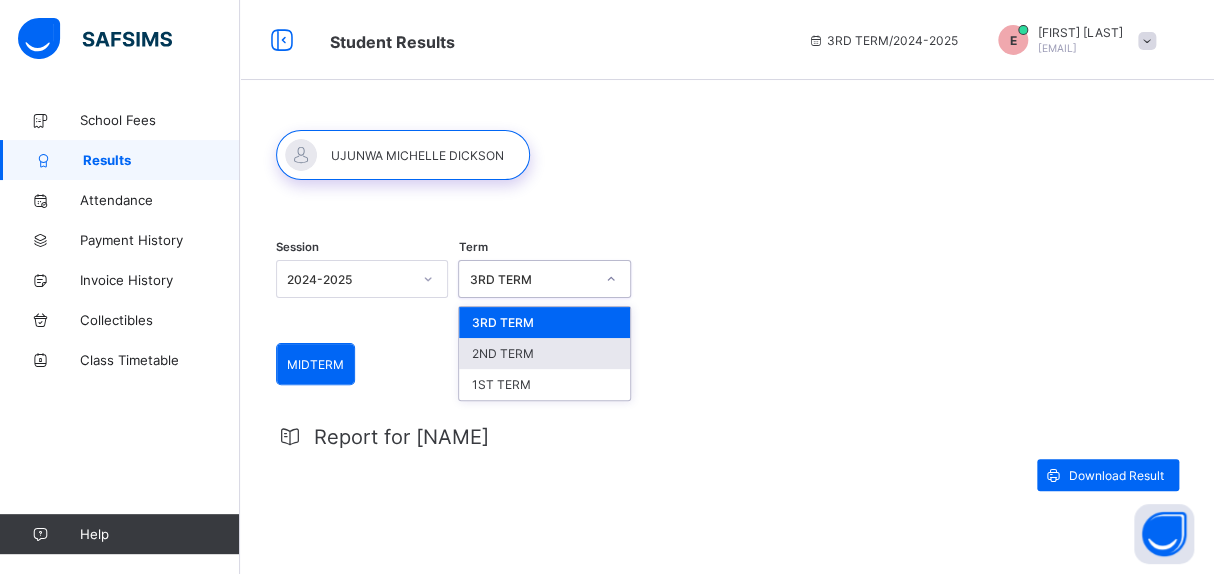 click on "2ND TERM" at bounding box center (544, 353) 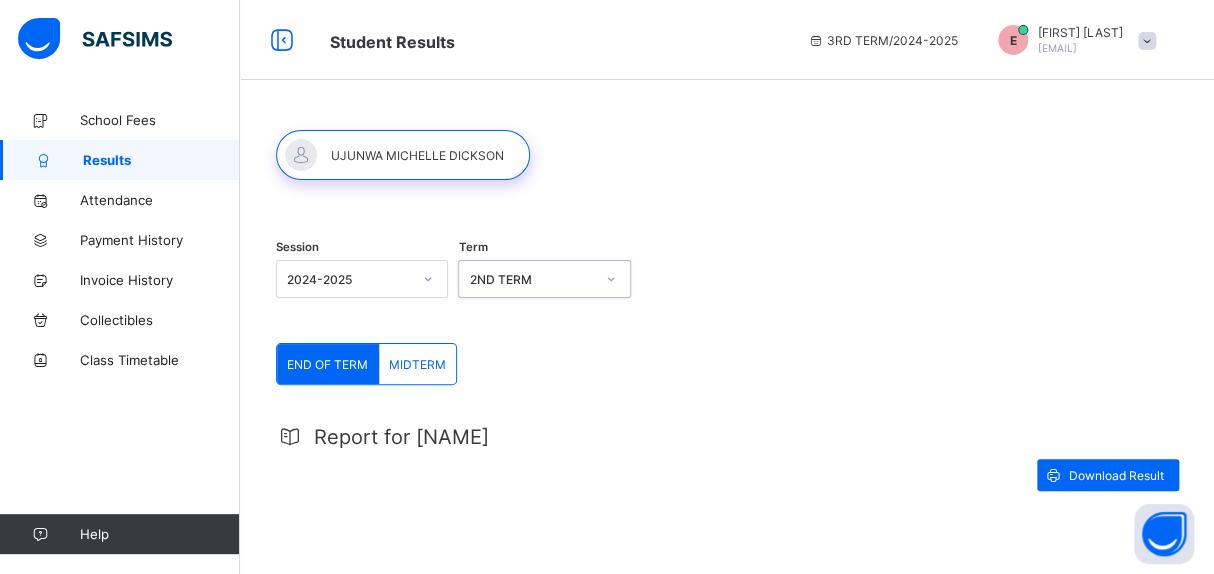 click on "END OF TERM MIDTERM END OF TERM MIDTERM Report for UJUNWA  Download Result" at bounding box center [727, 472] 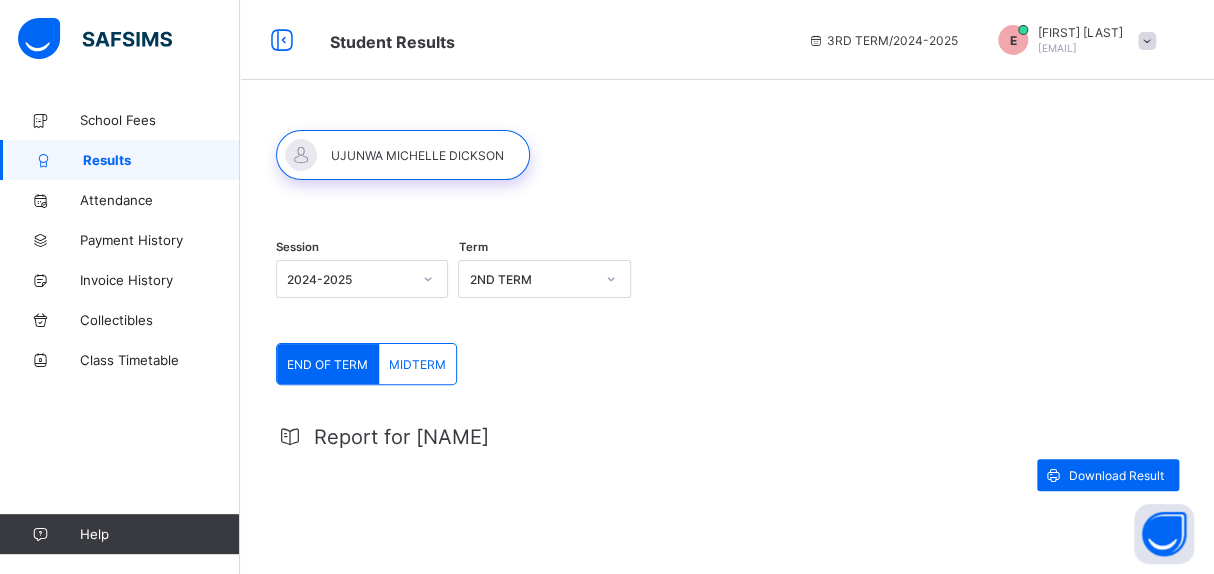 click 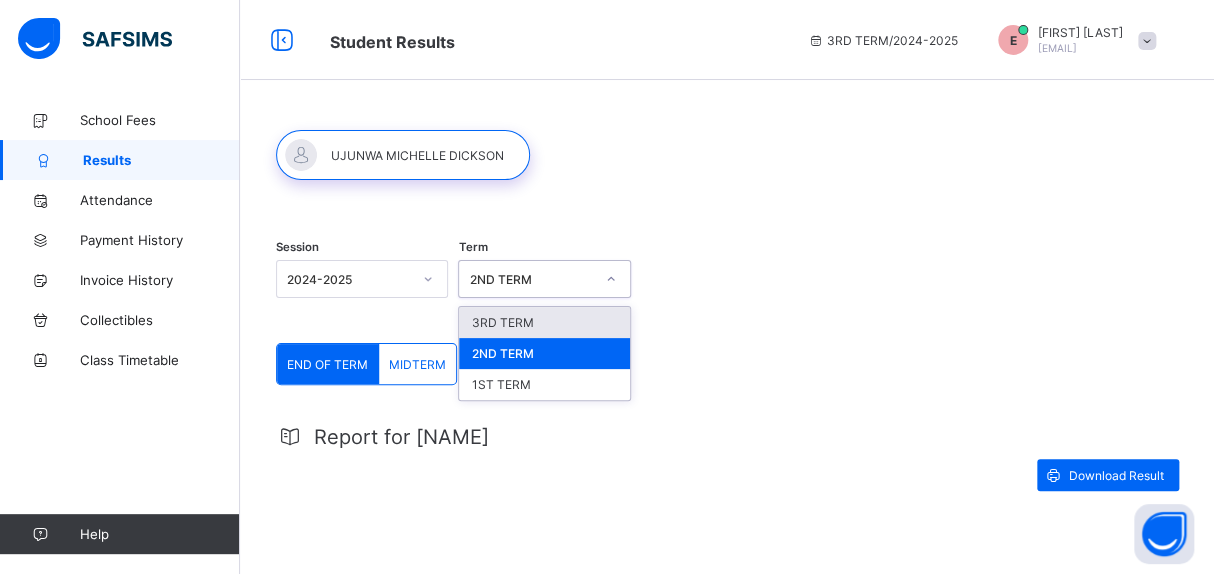 click on "3RD TERM" at bounding box center (544, 322) 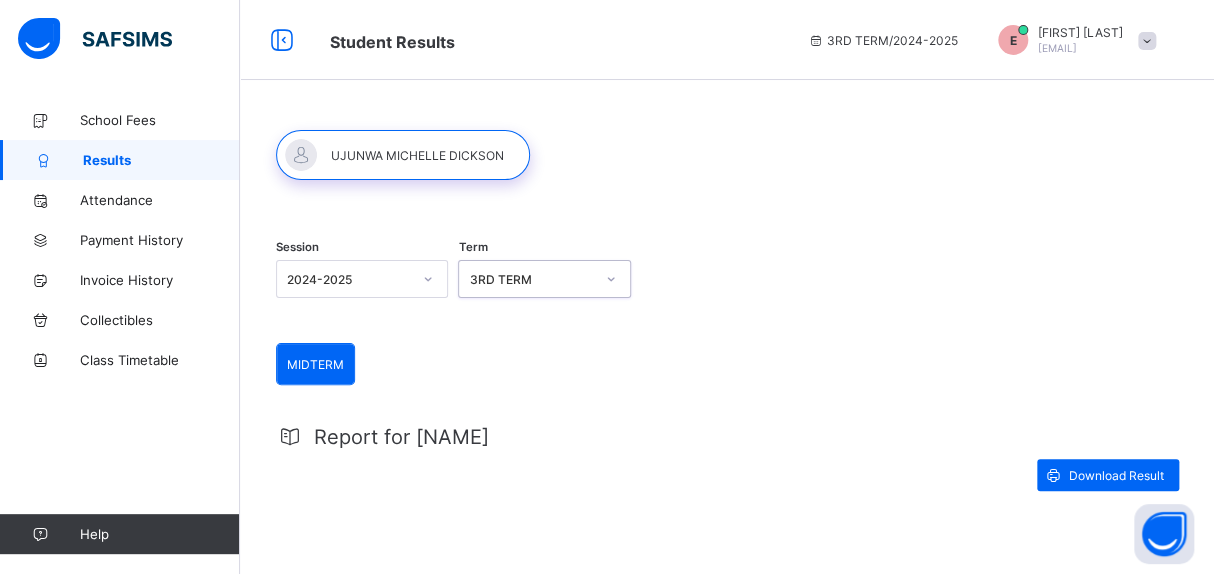 click on "MIDTERM" at bounding box center (315, 364) 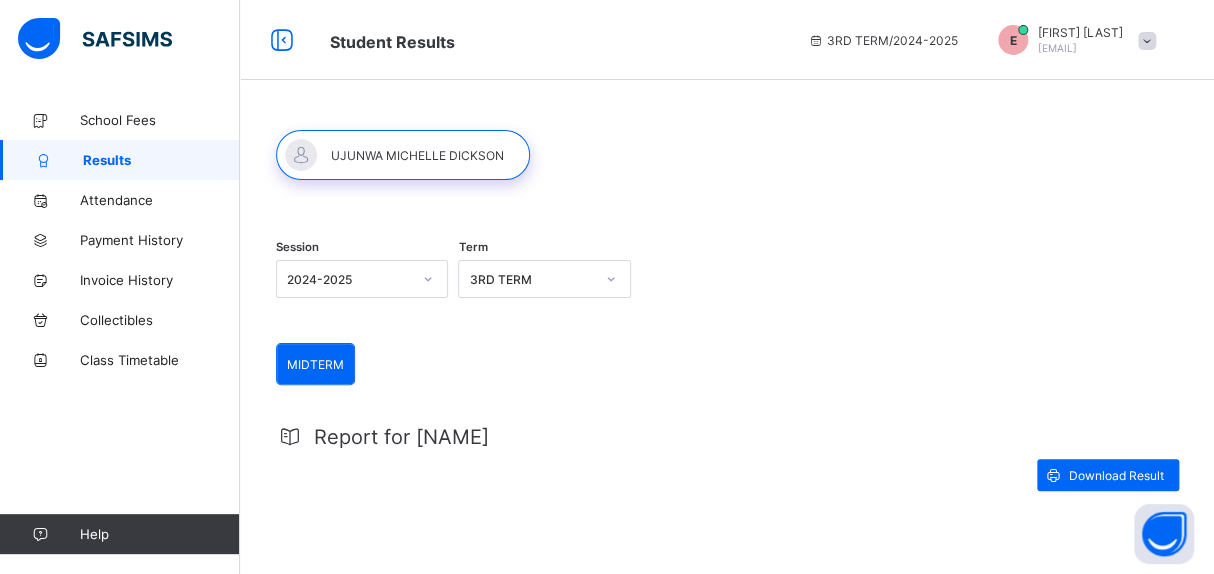 click at bounding box center [1147, 41] 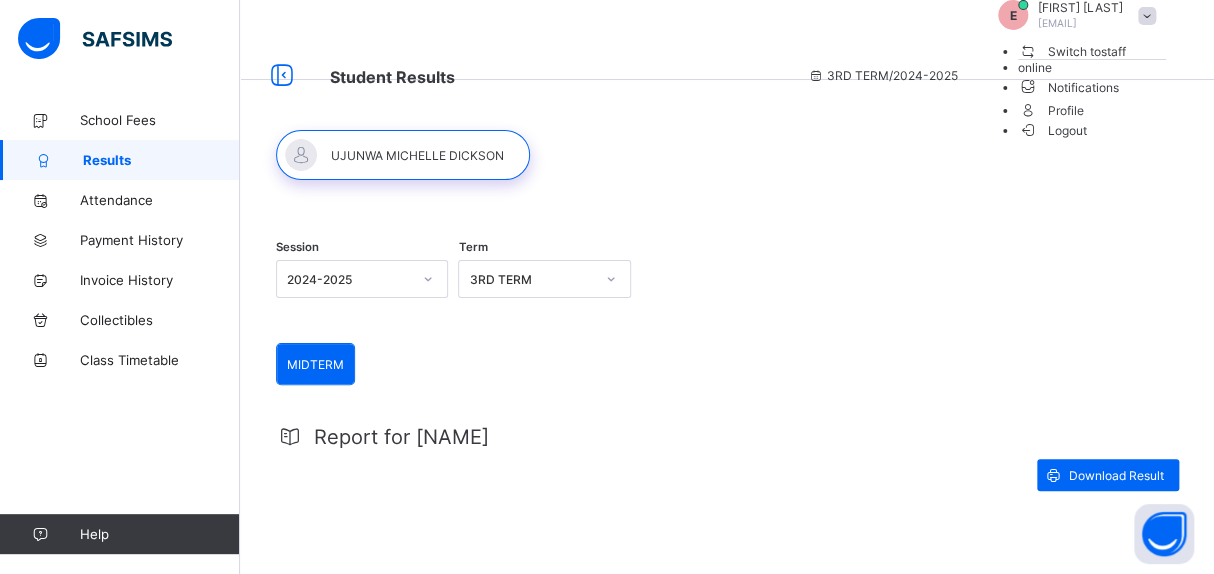 click at bounding box center (1028, 129) 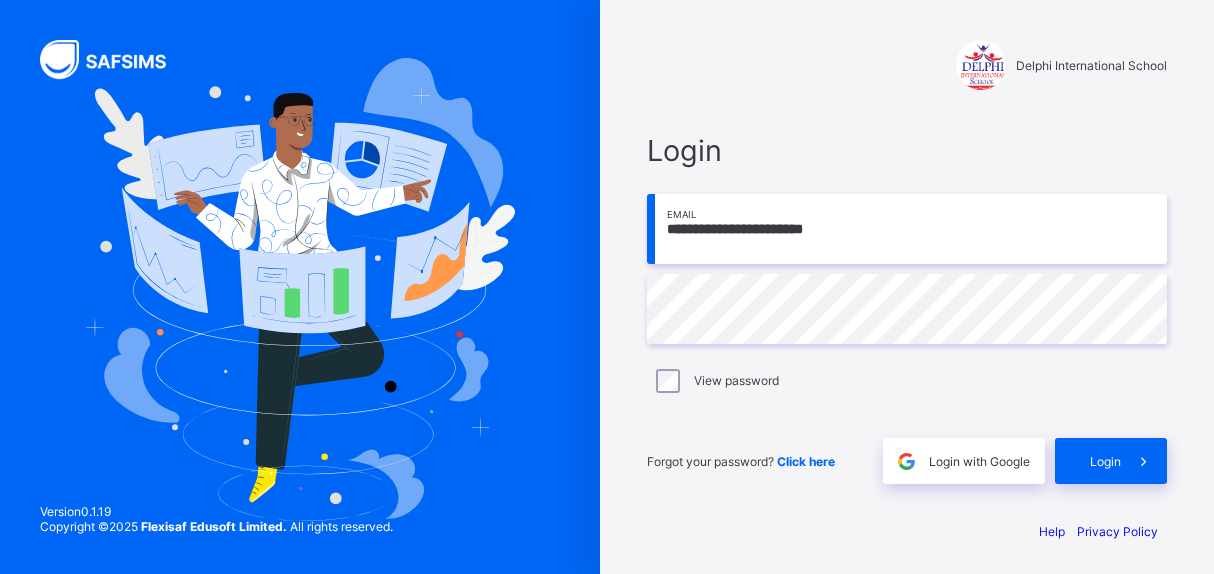 scroll, scrollTop: 0, scrollLeft: 0, axis: both 